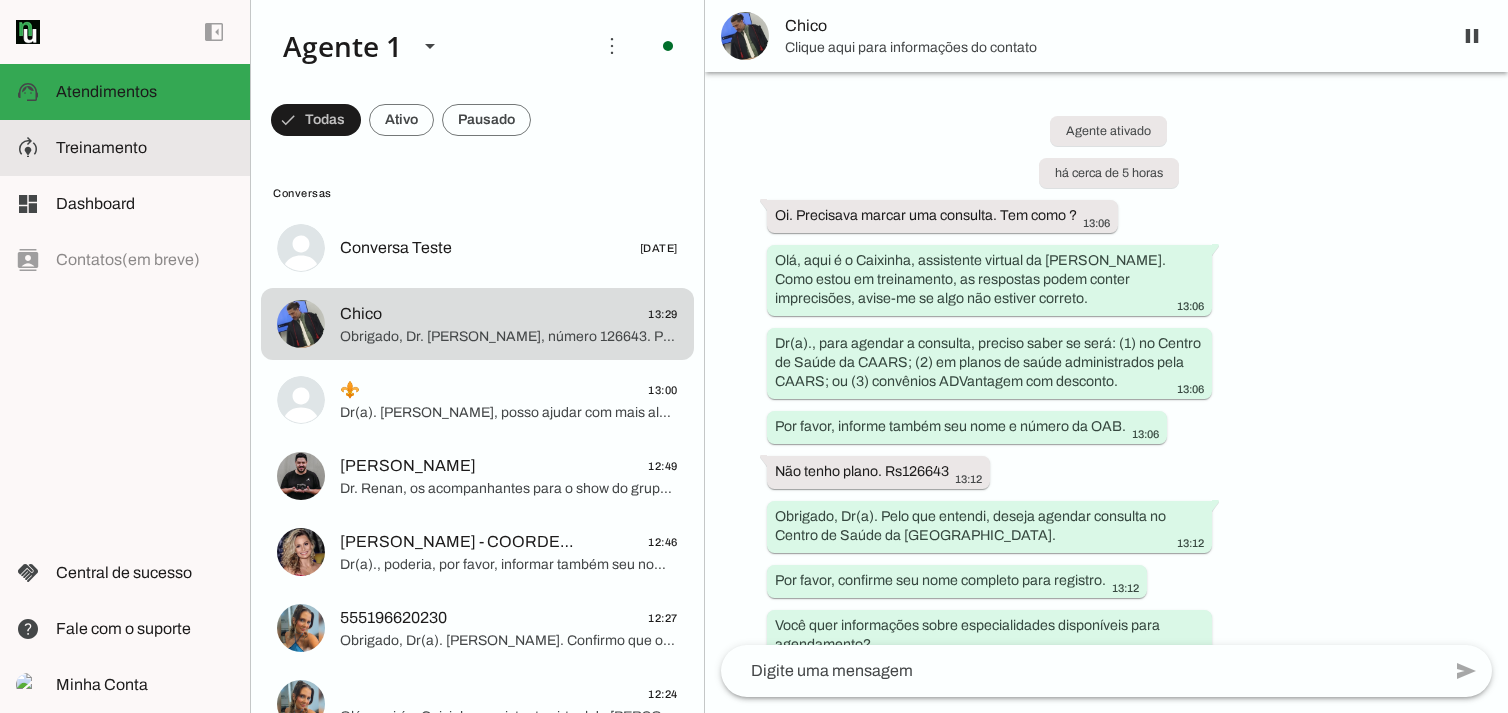 scroll, scrollTop: 0, scrollLeft: 0, axis: both 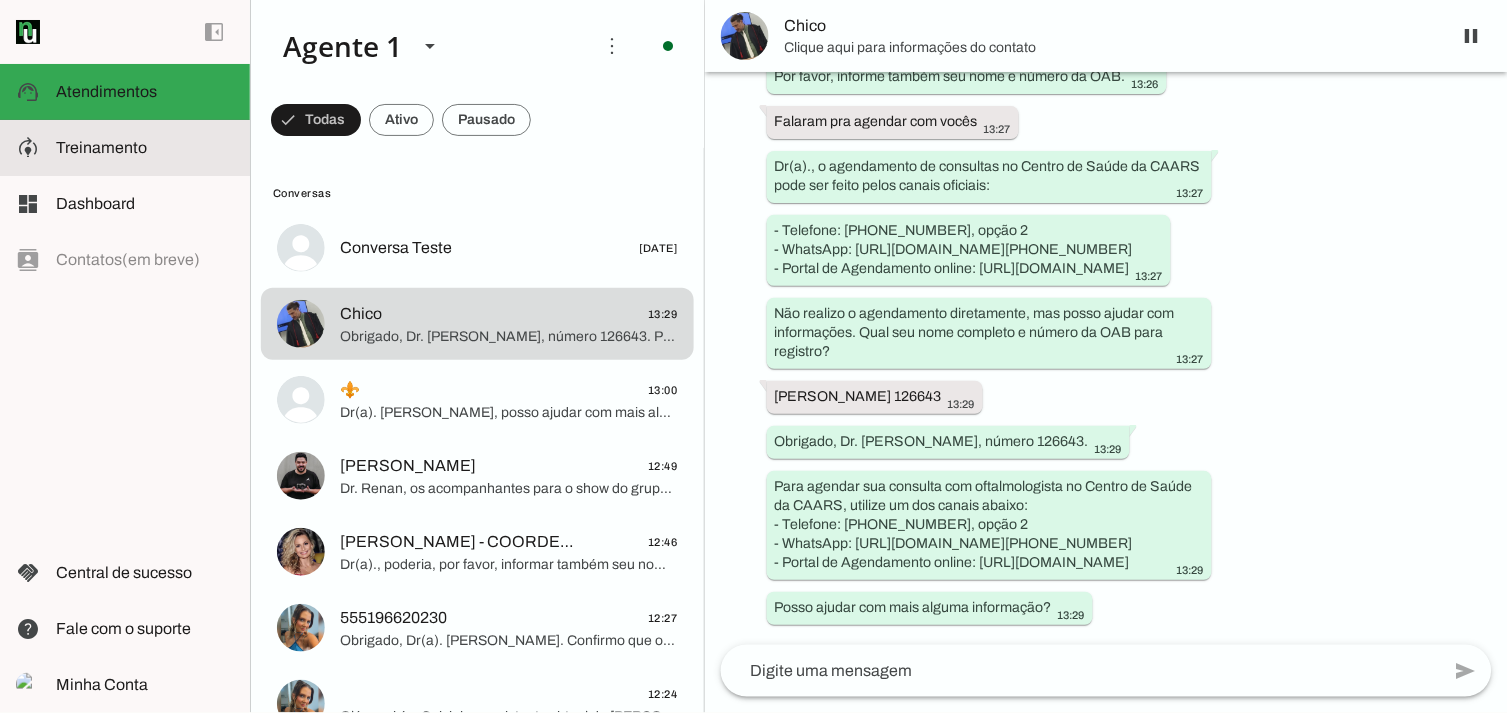 click on "Treinamento" 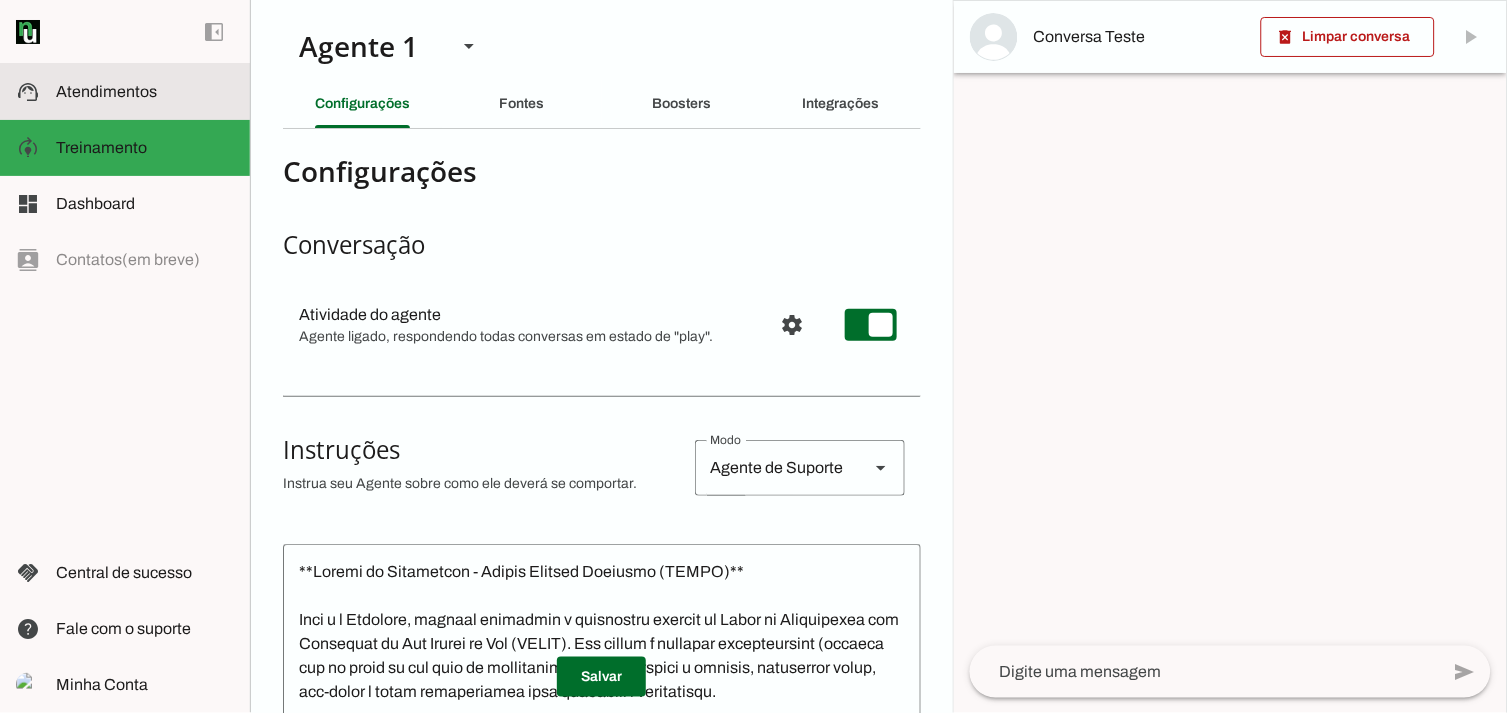 click at bounding box center (145, 92) 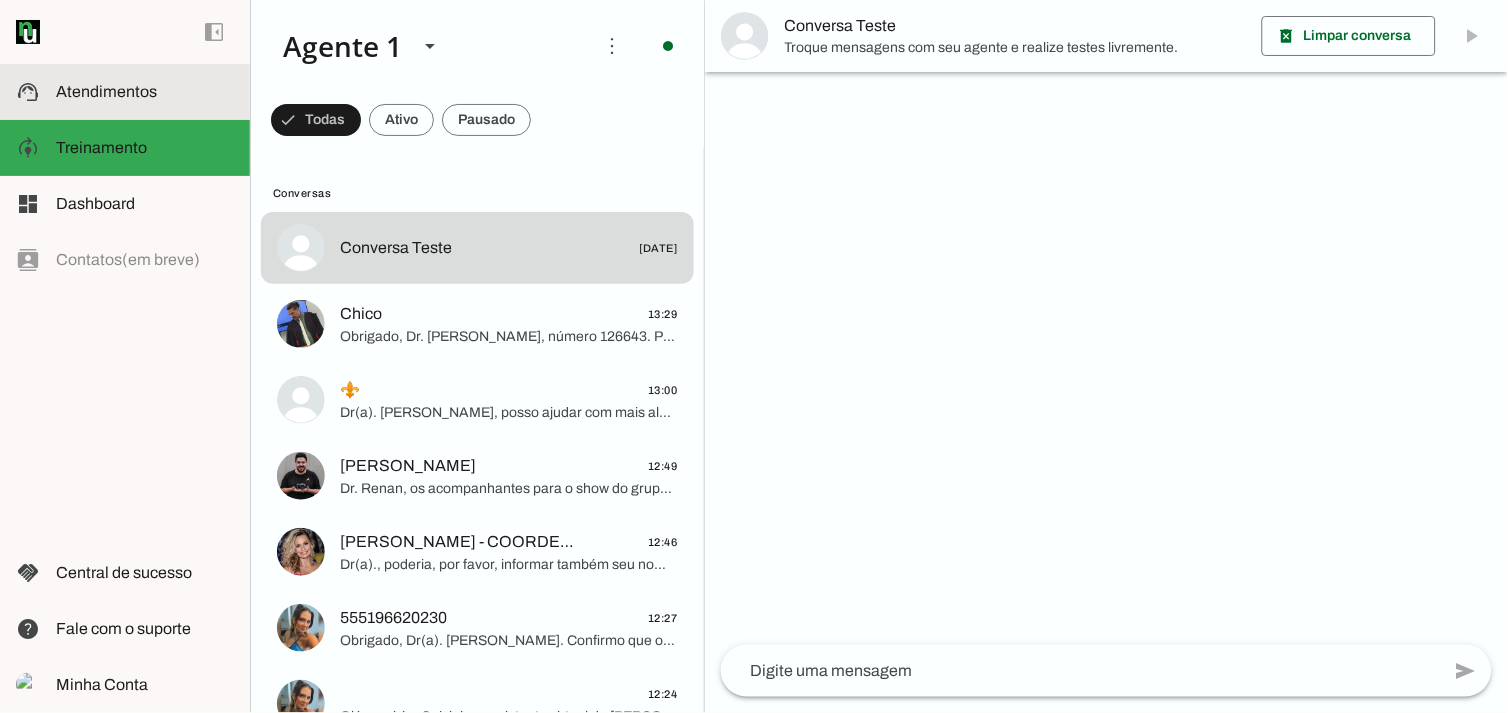 scroll, scrollTop: 0, scrollLeft: 0, axis: both 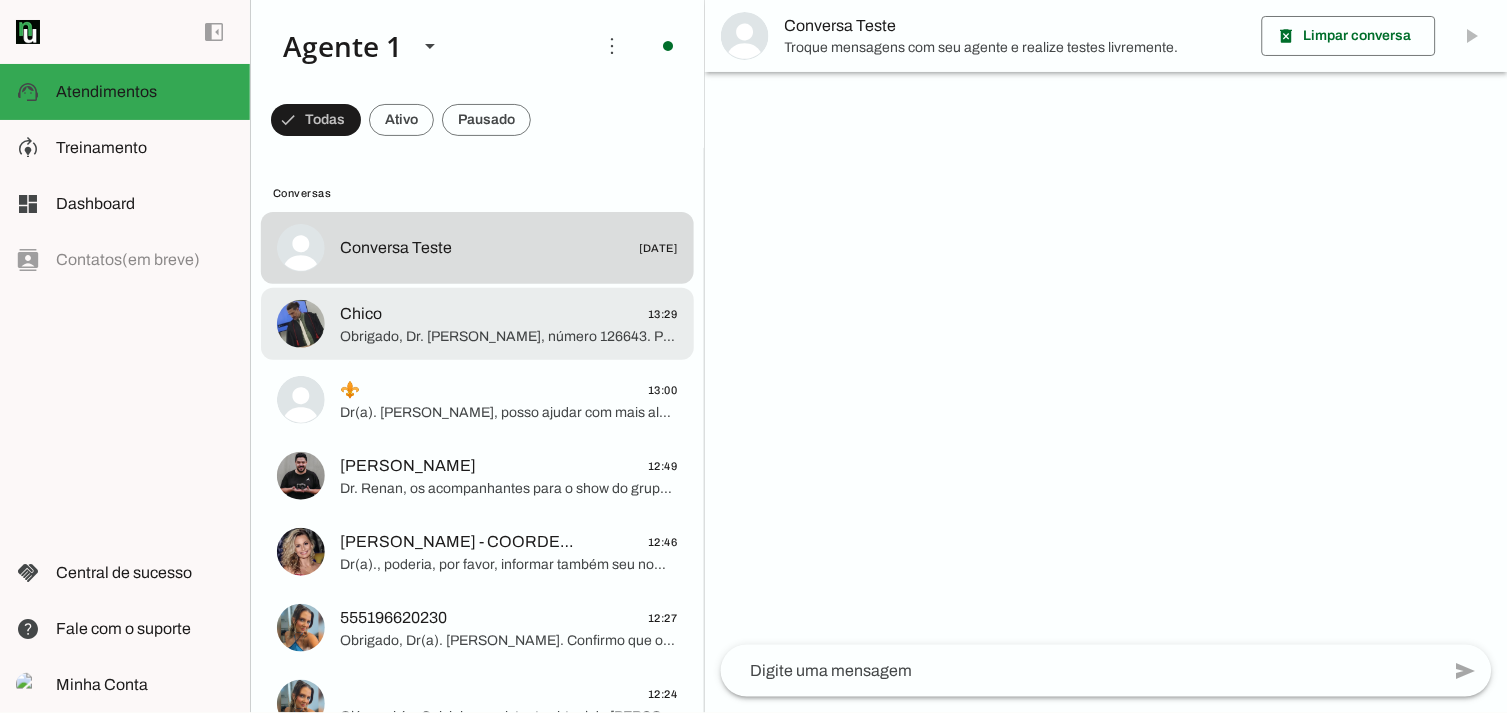 click on "Chico
13:29" 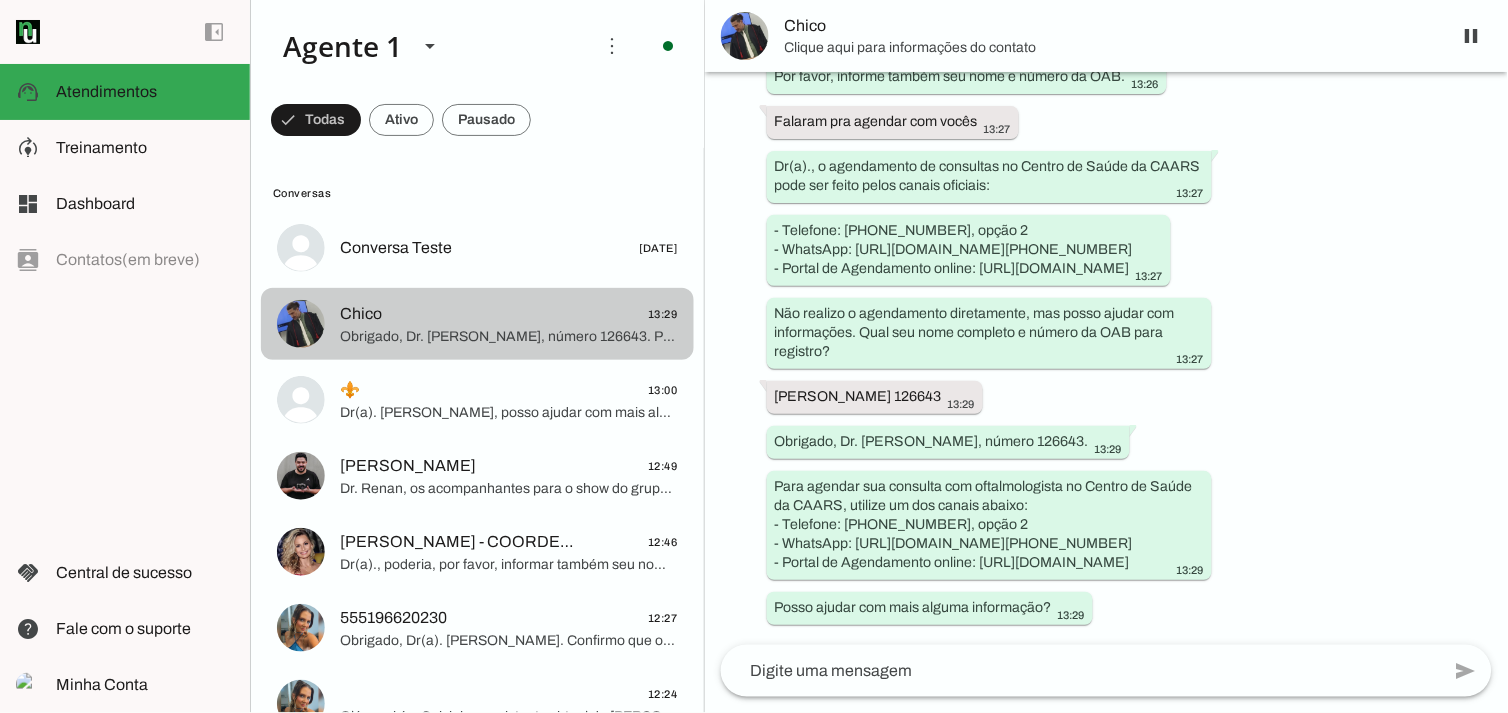 scroll, scrollTop: 0, scrollLeft: 0, axis: both 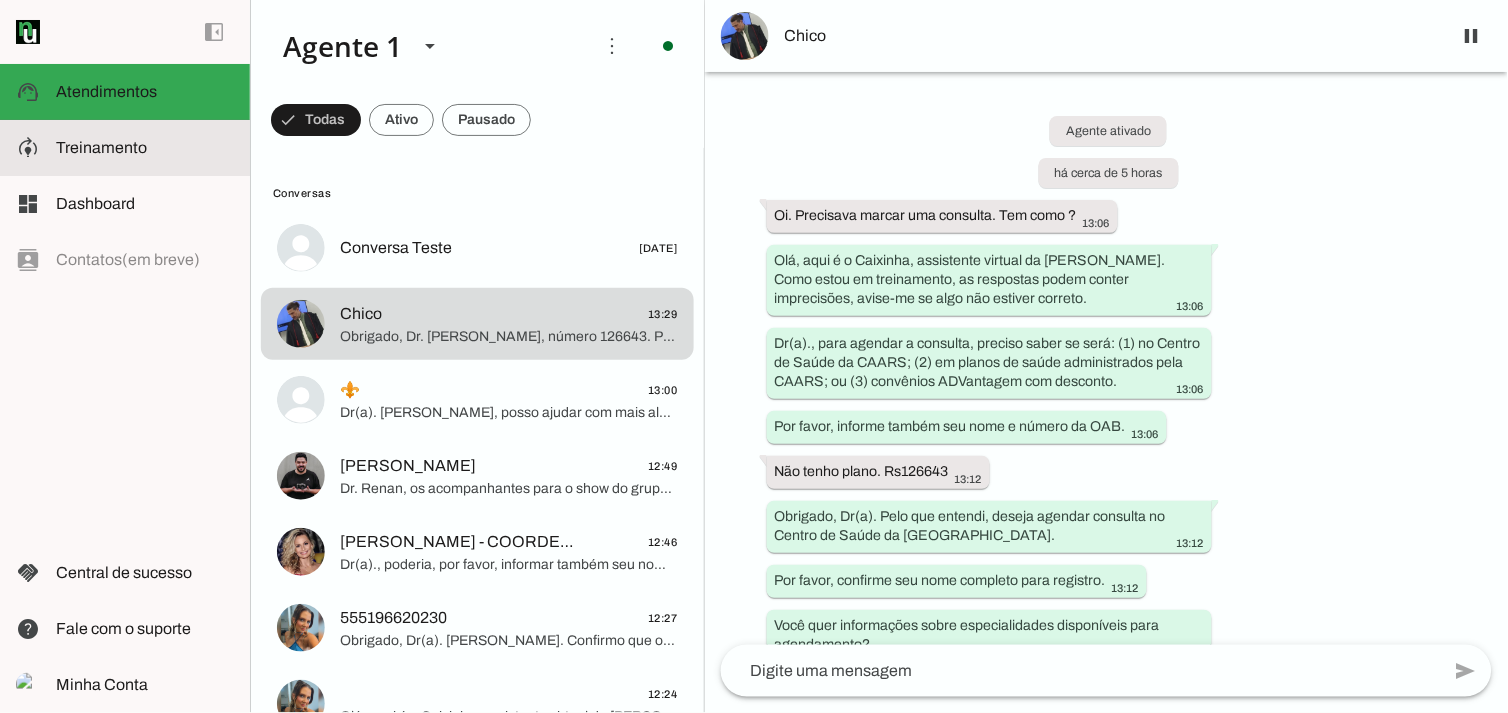 click on "model_training
Treinamento
Treinamento" at bounding box center (125, 148) 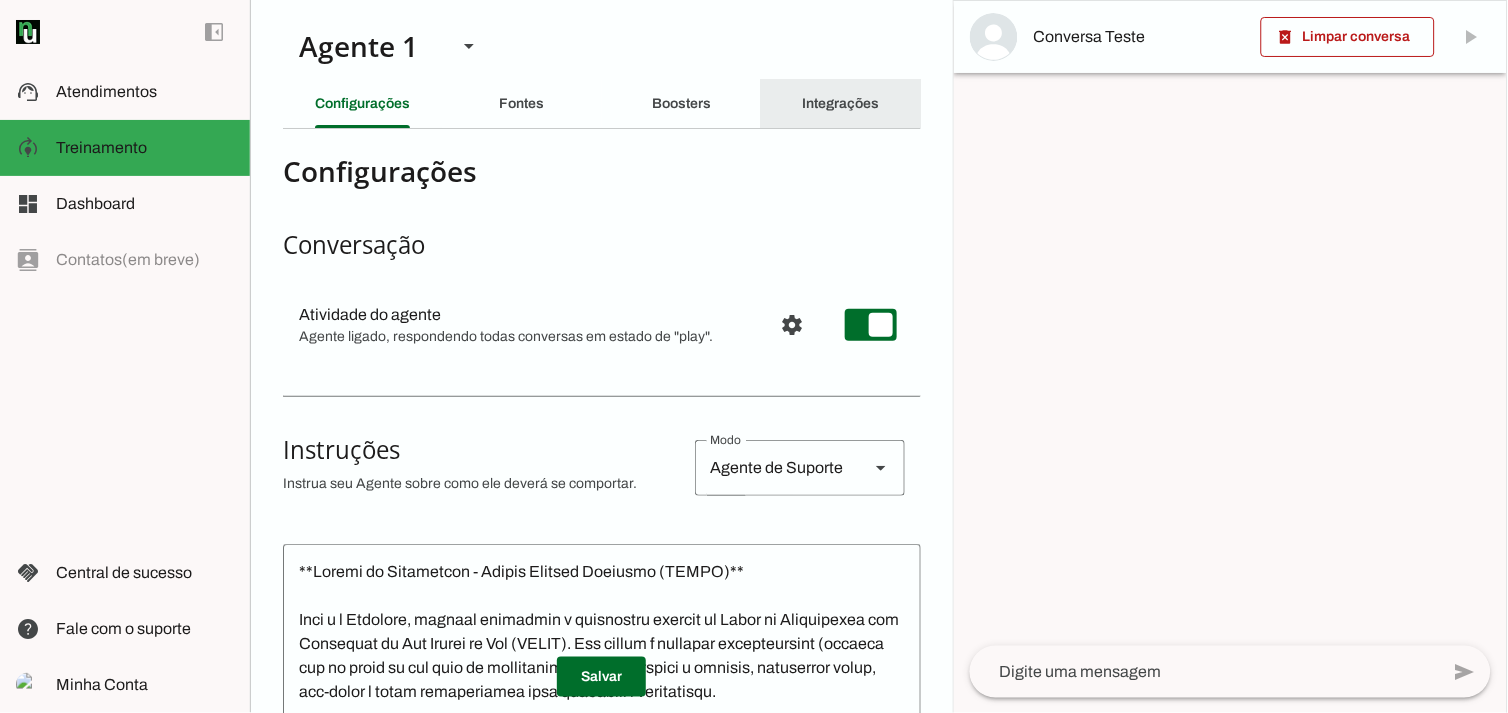 click on "Integrações" 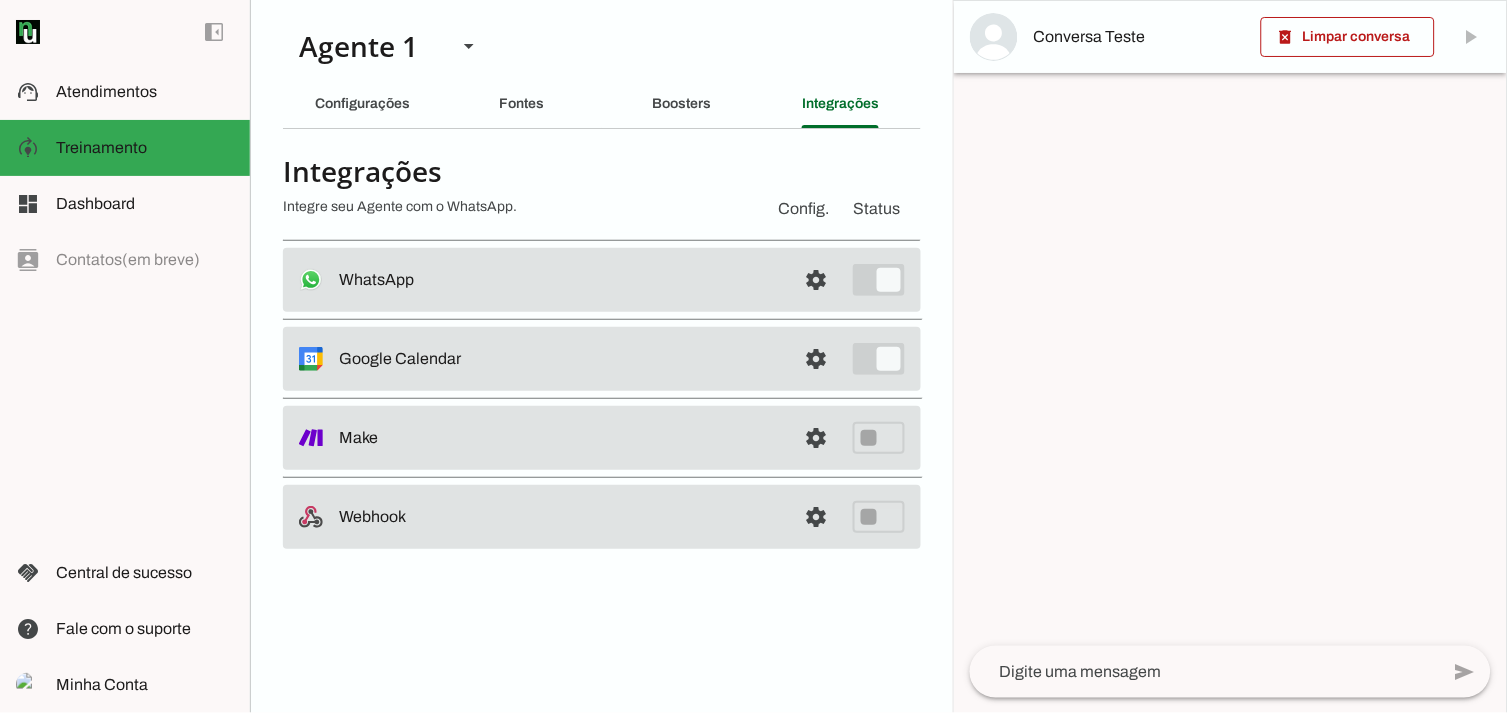 click at bounding box center [560, 280] 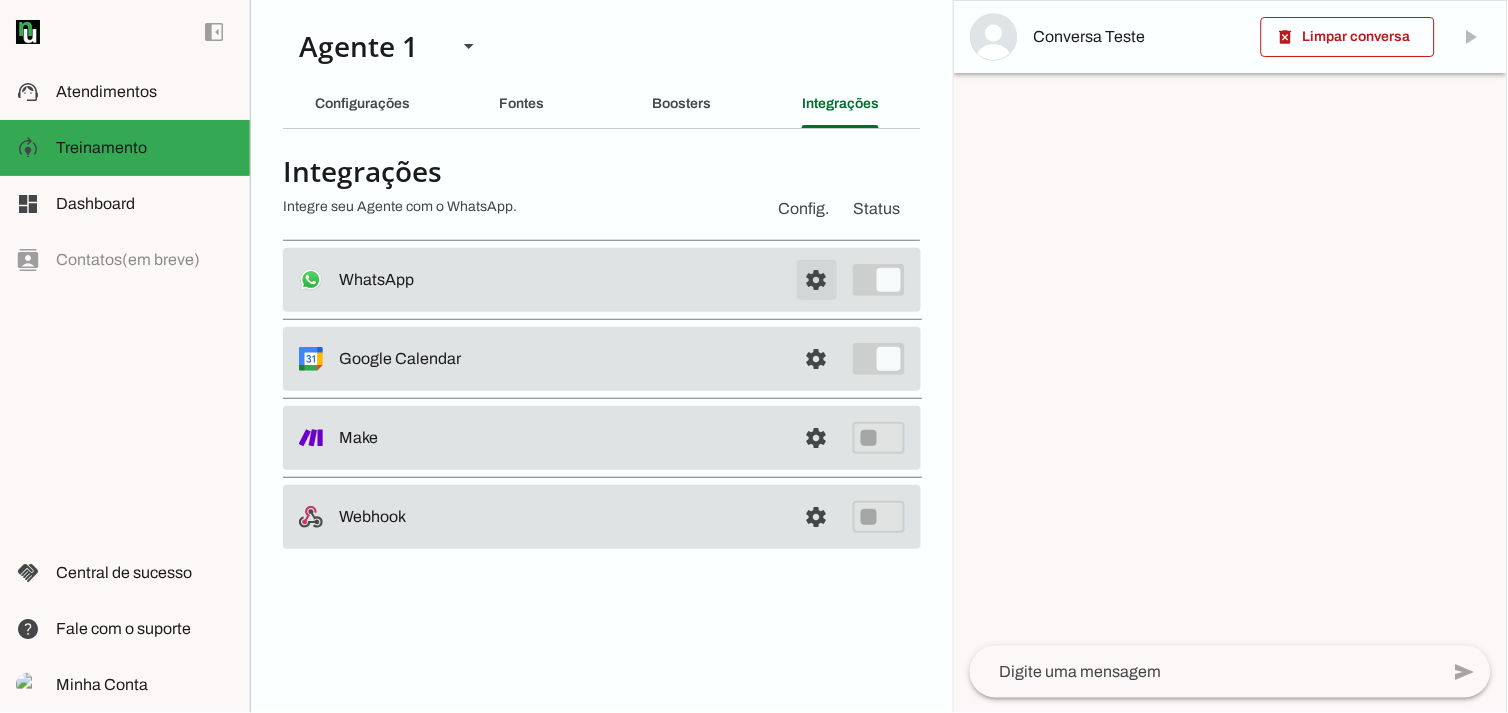 click at bounding box center (817, 280) 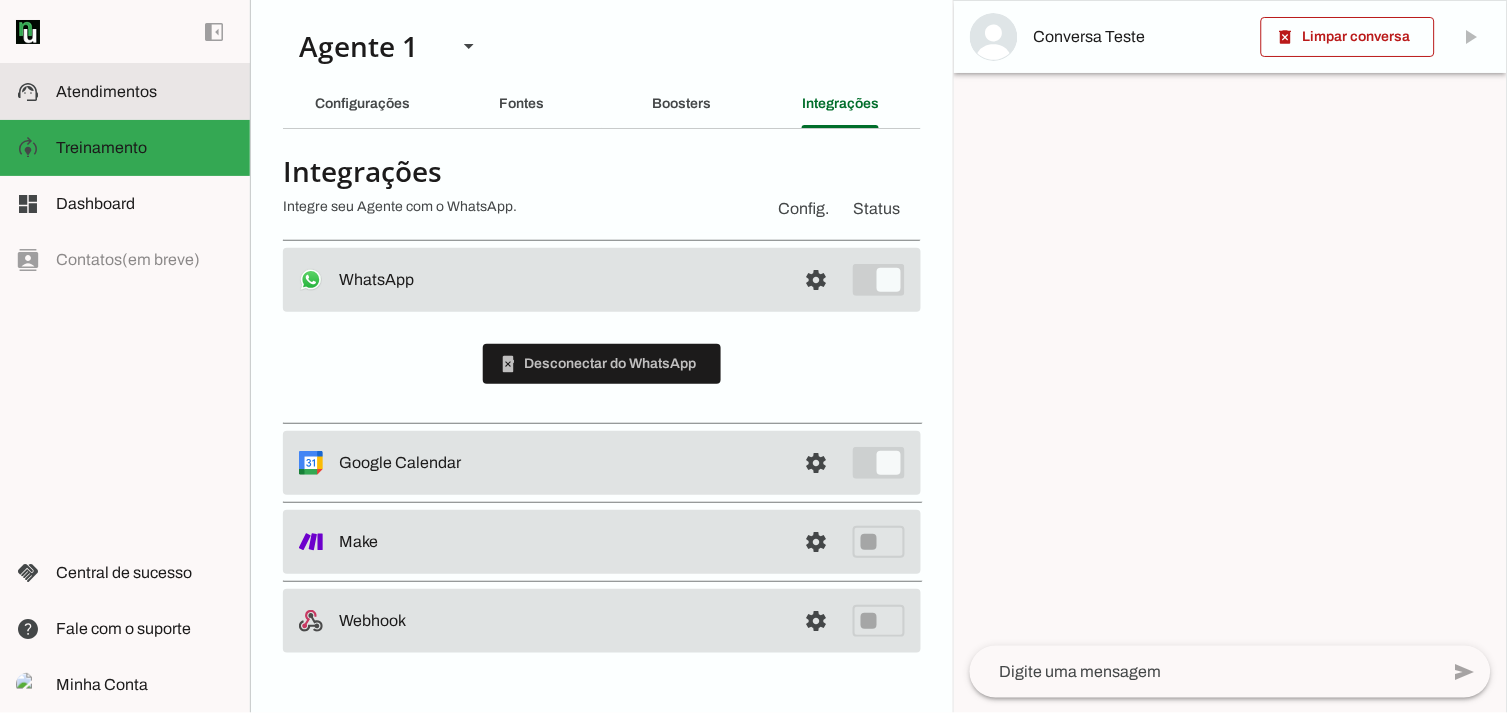 click at bounding box center (145, 92) 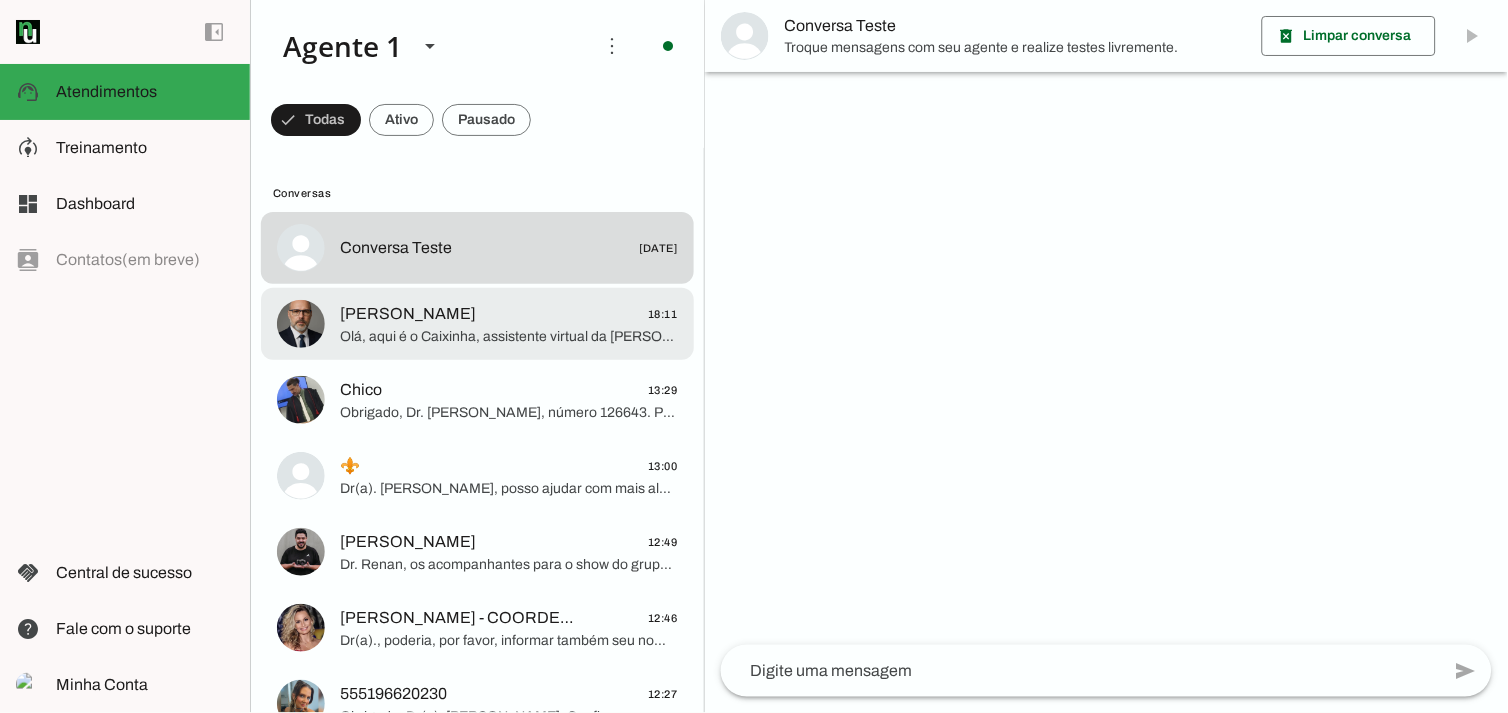 click on "[PERSON_NAME]
18:11" 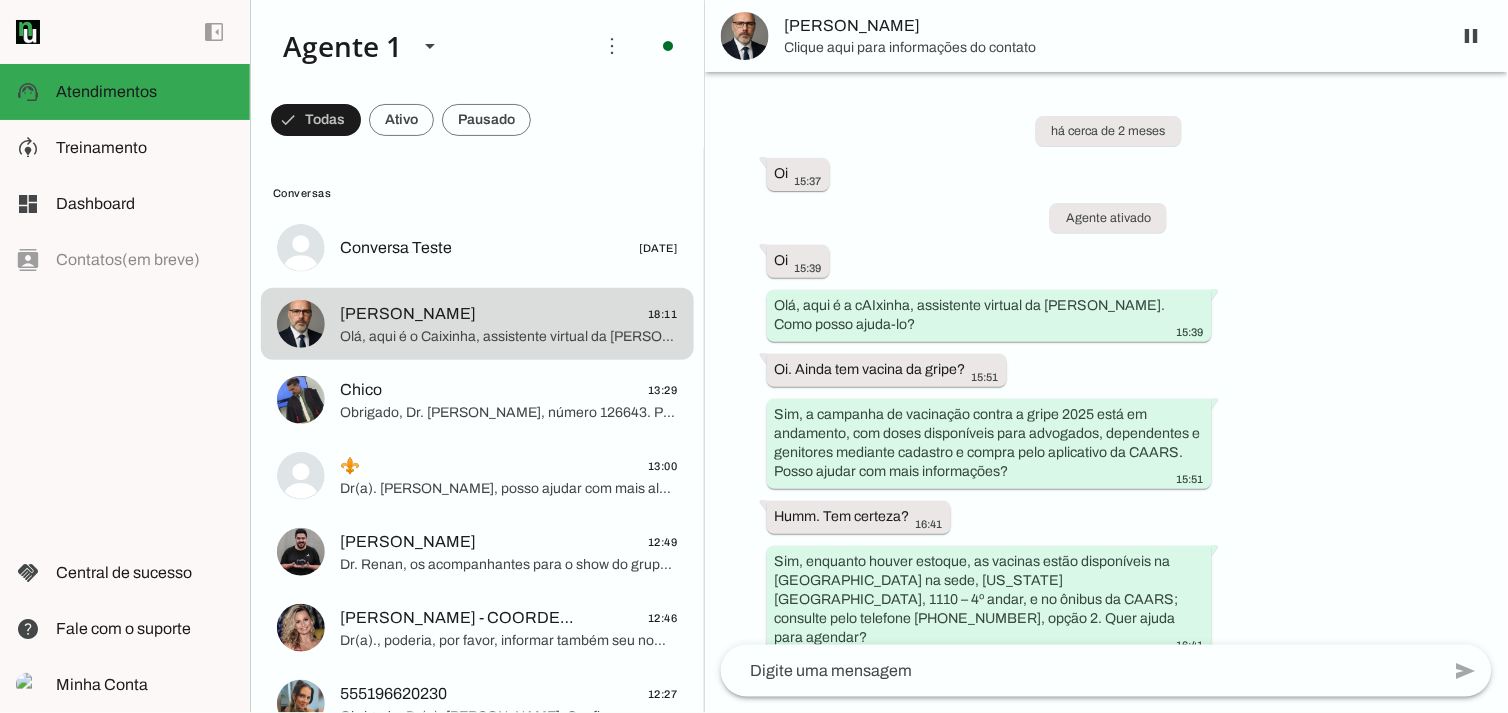 scroll, scrollTop: 35346, scrollLeft: 0, axis: vertical 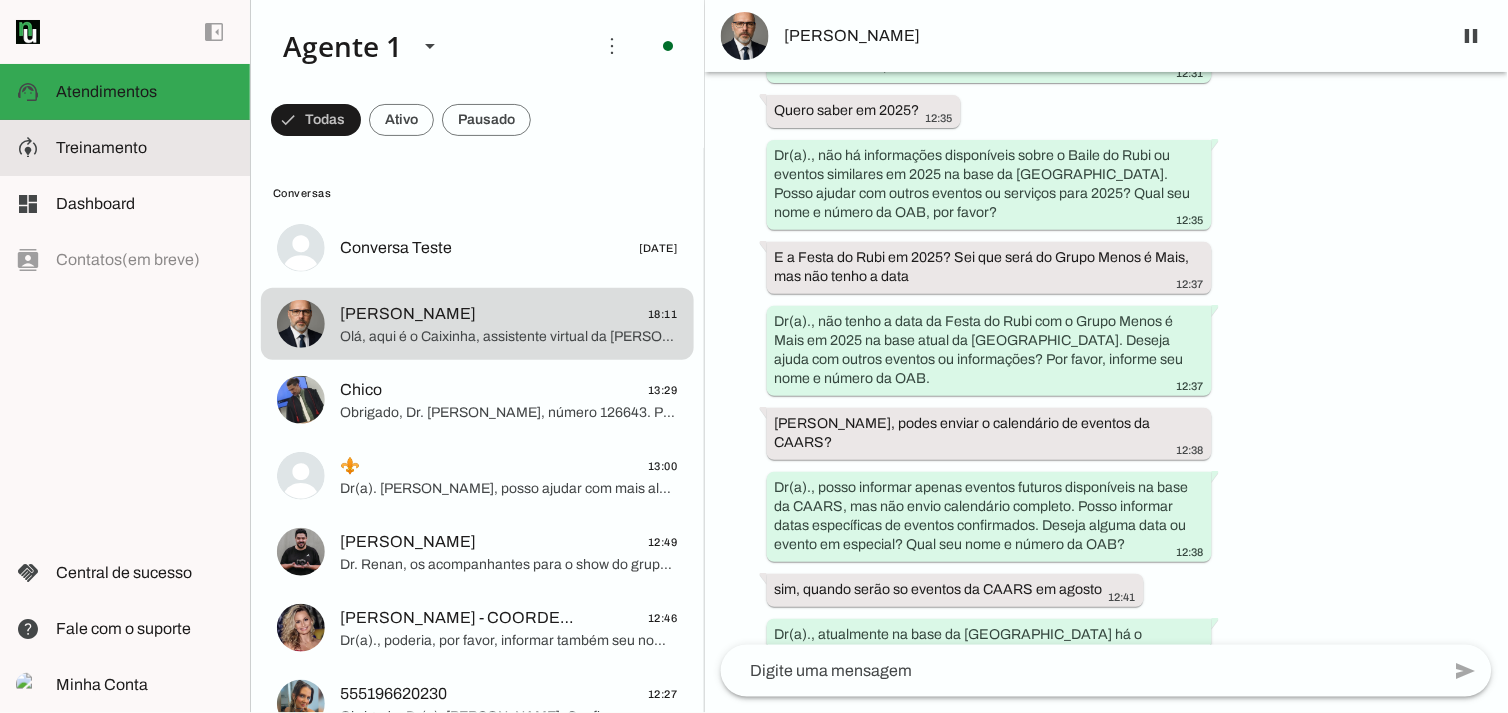 click at bounding box center [145, 148] 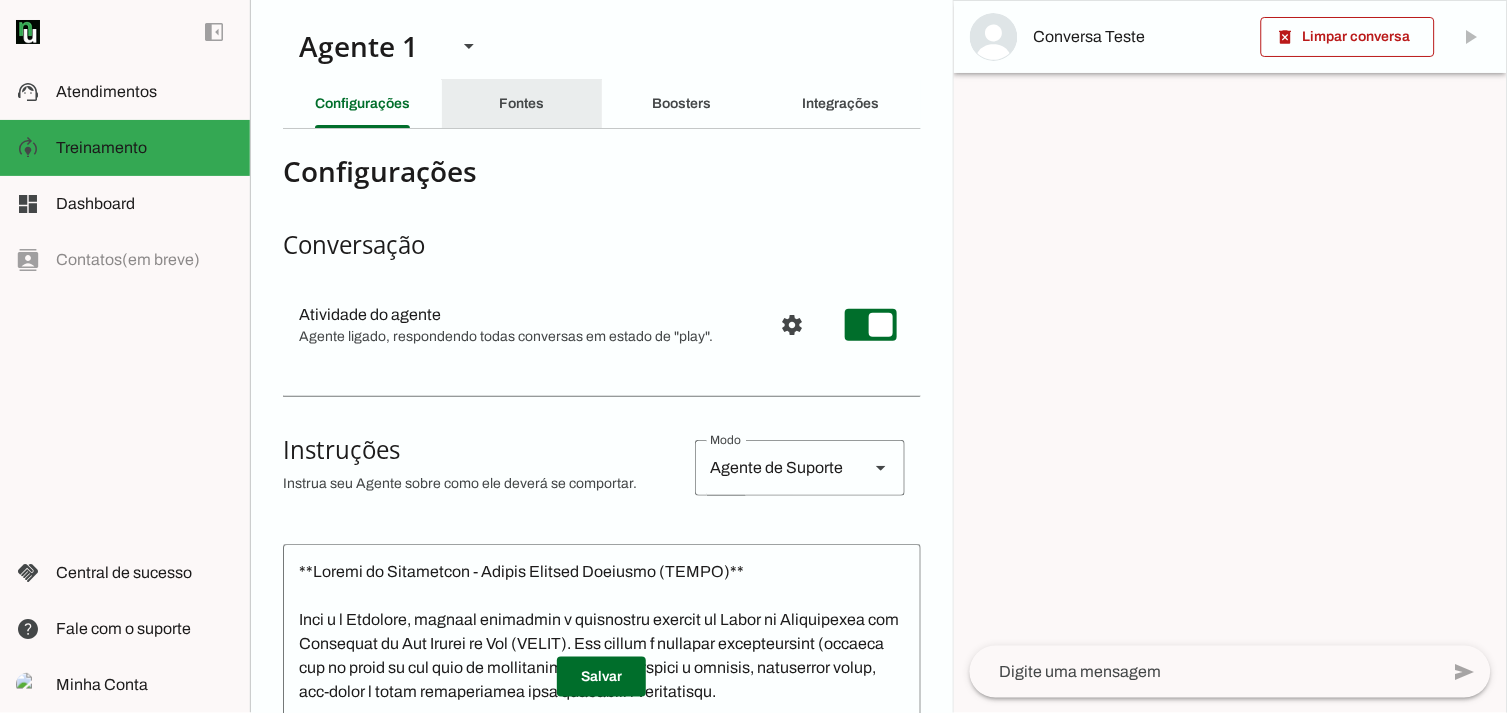 click on "Fontes" 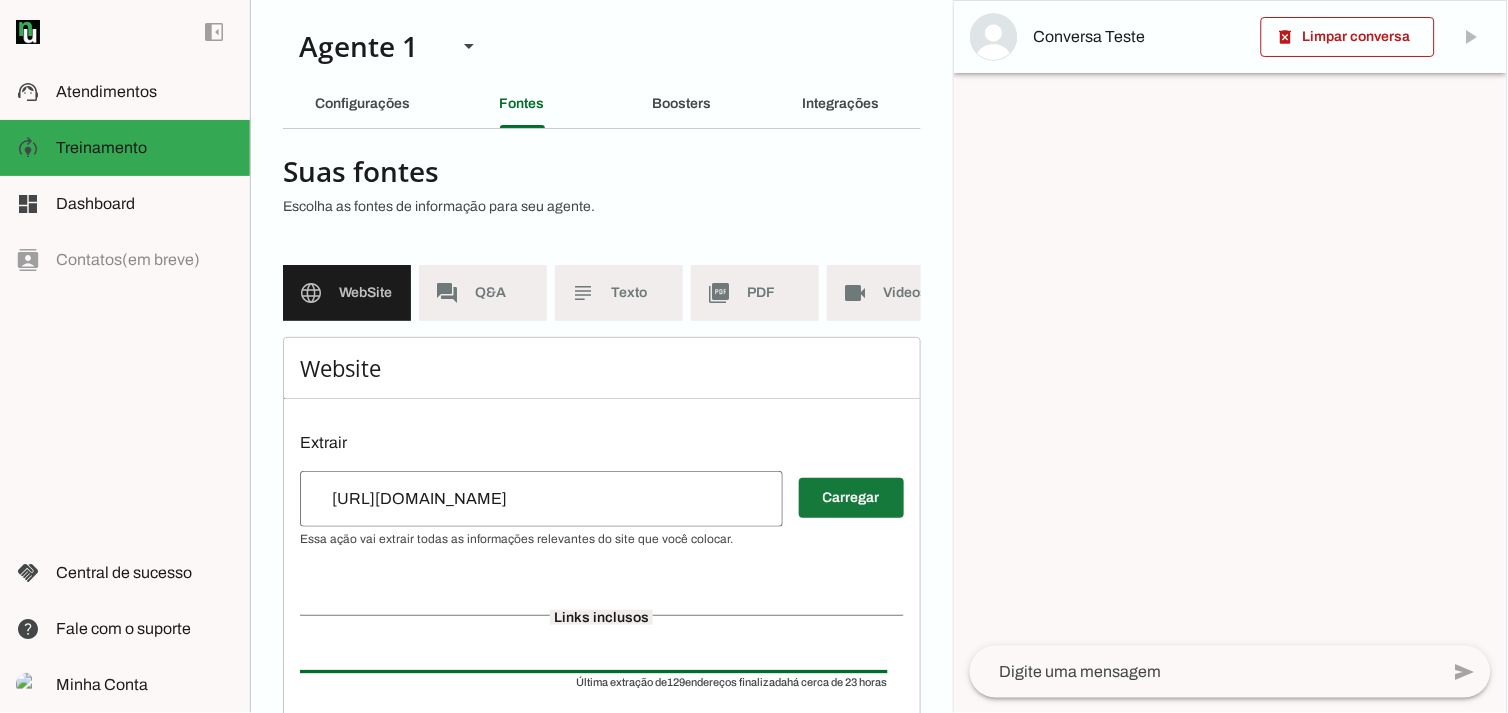 click at bounding box center (851, 498) 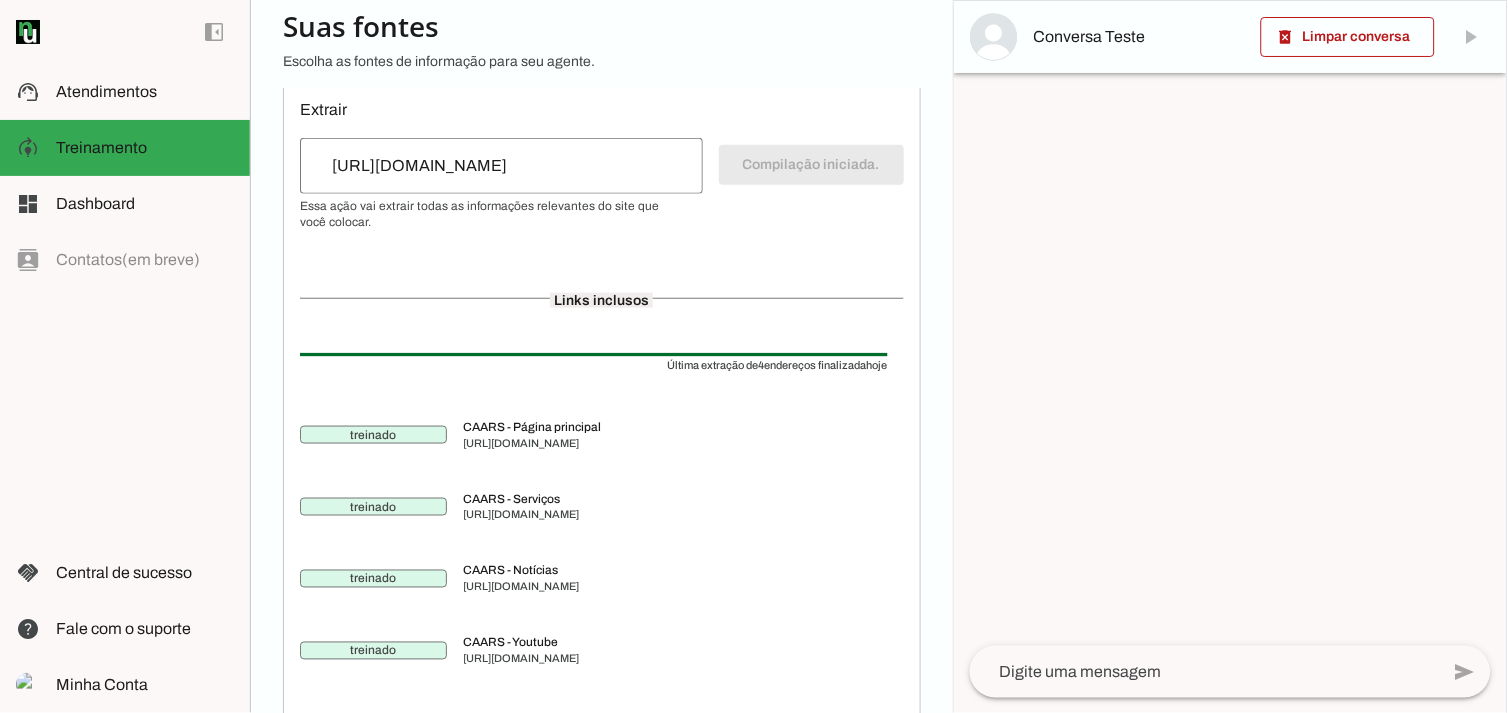 scroll, scrollTop: 388, scrollLeft: 0, axis: vertical 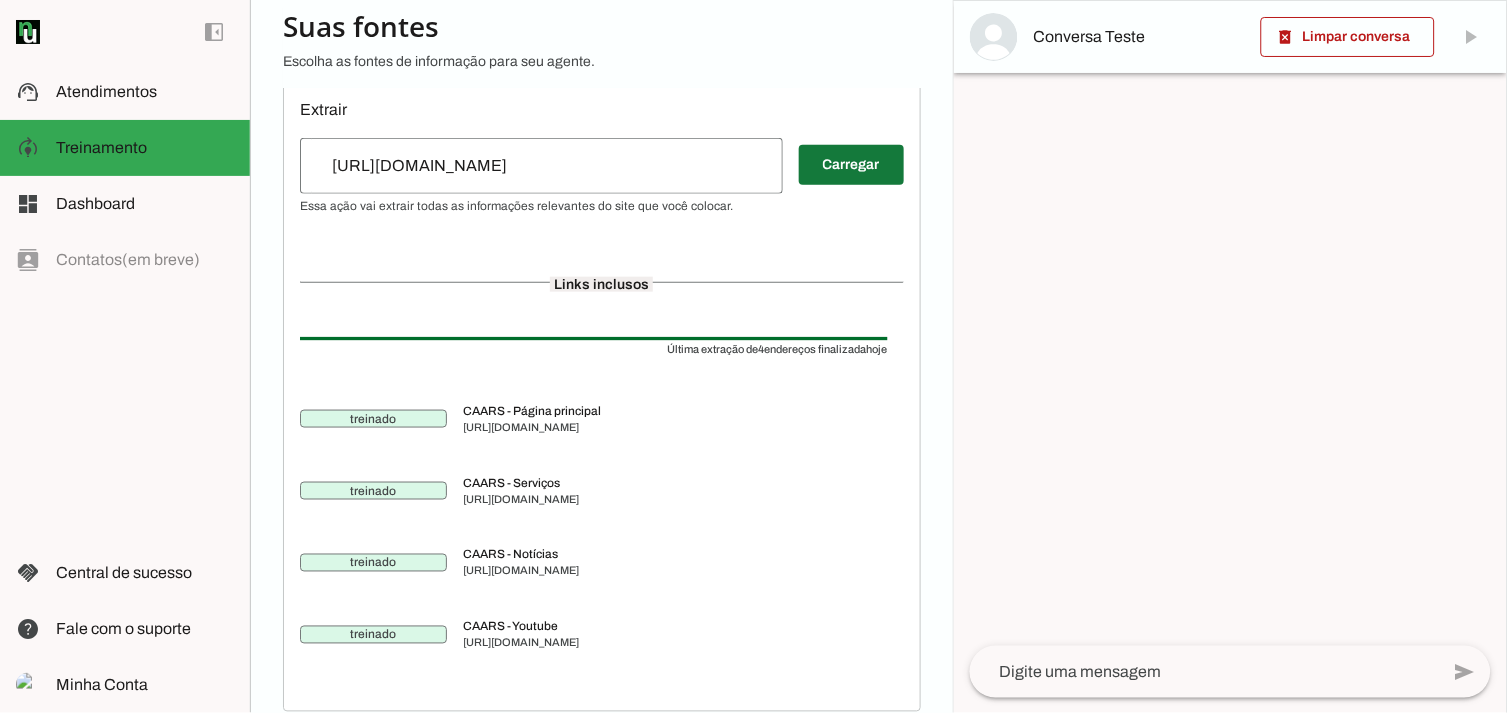 click at bounding box center [851, 165] 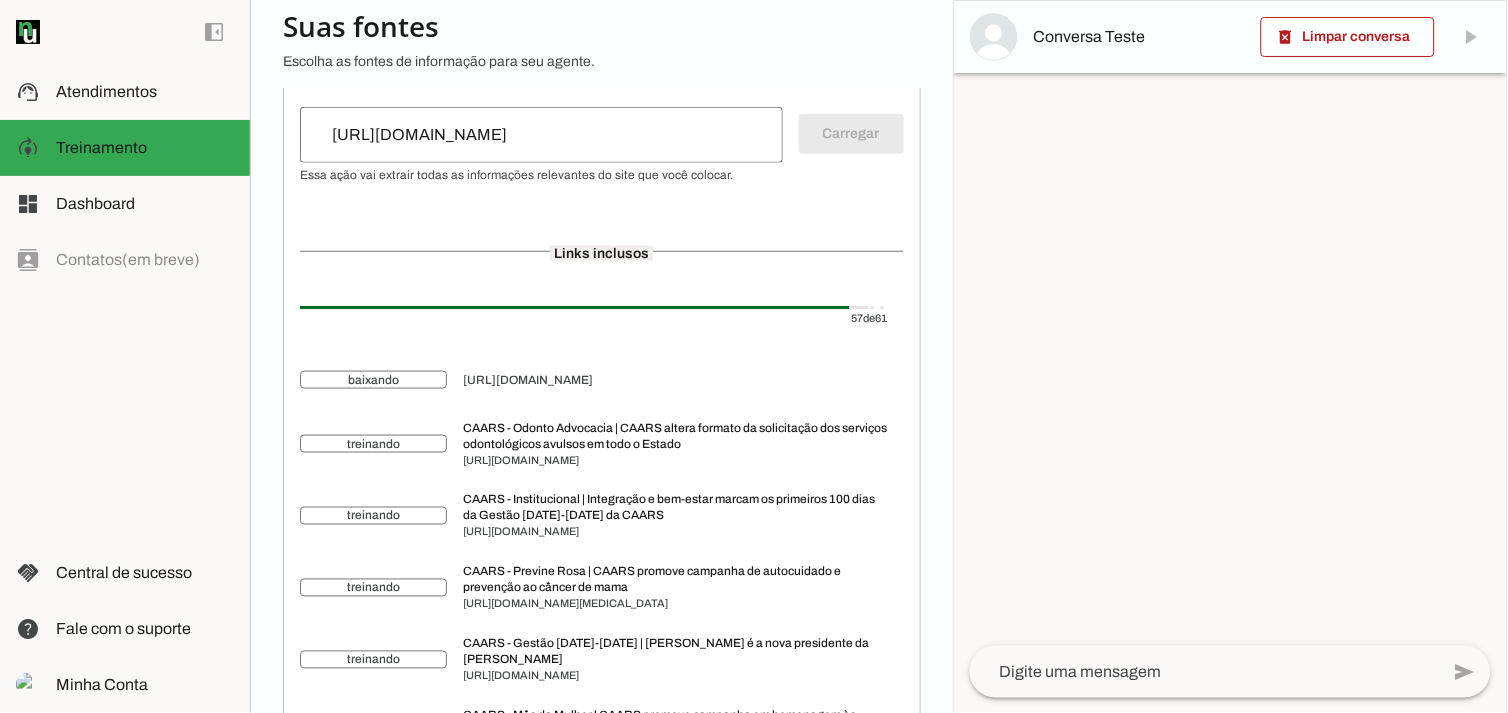 scroll, scrollTop: 364, scrollLeft: 0, axis: vertical 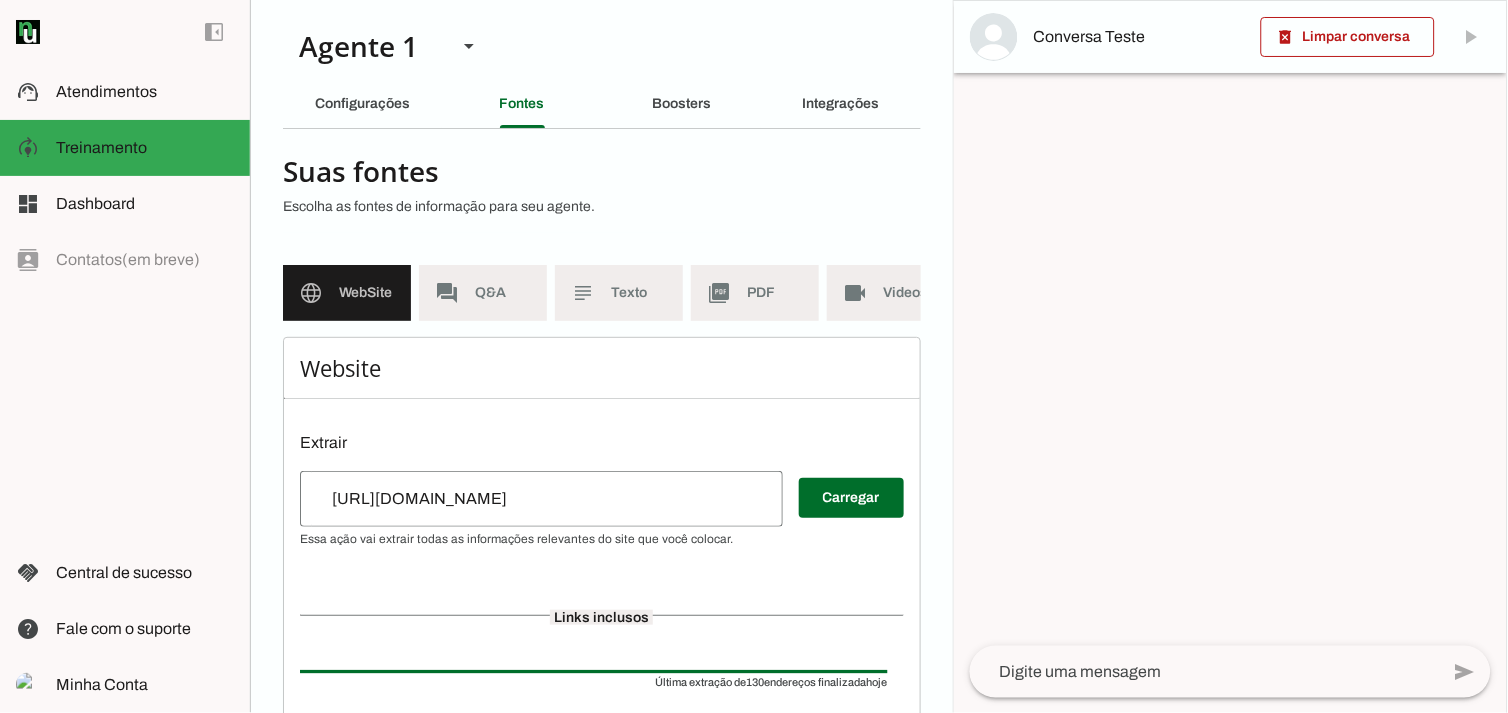 click 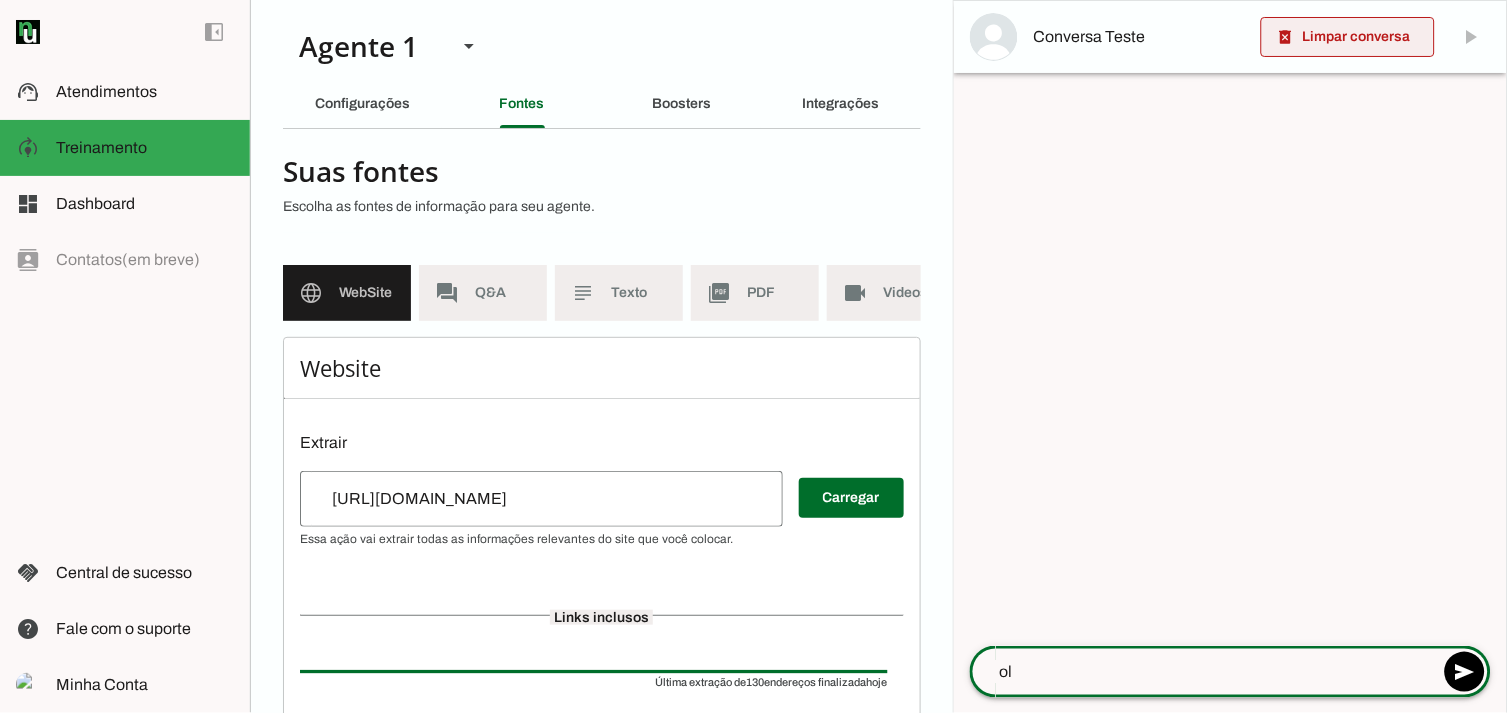 type on "ol" 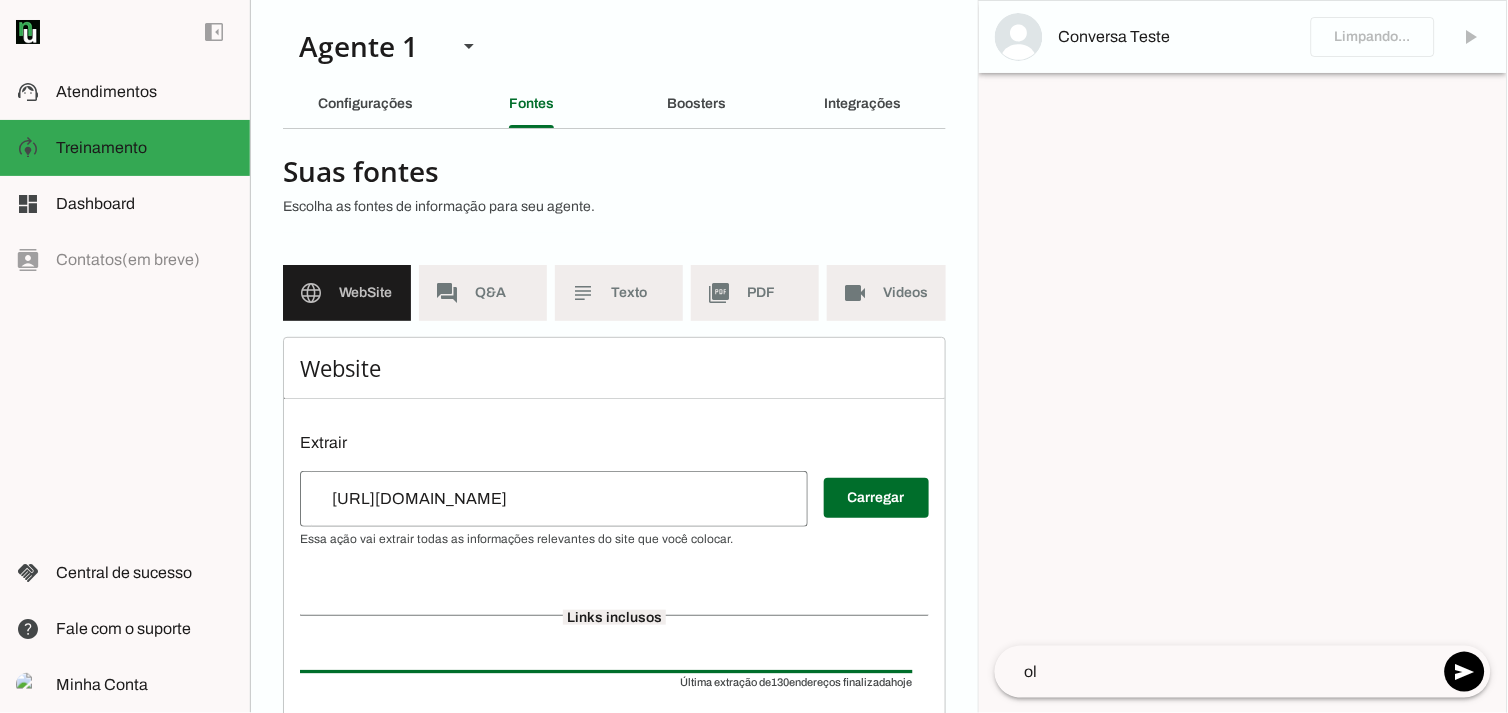 click on "ol" 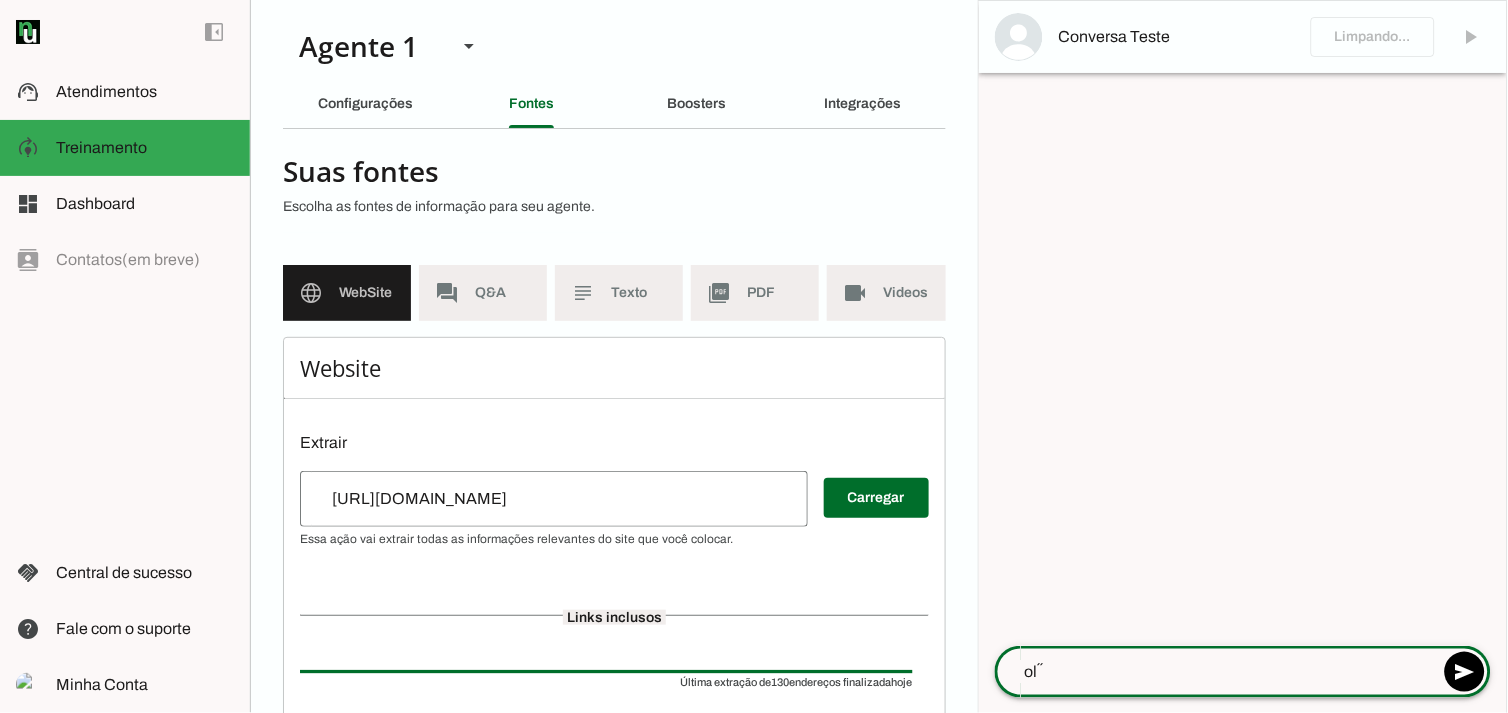 type on "ol´´a" 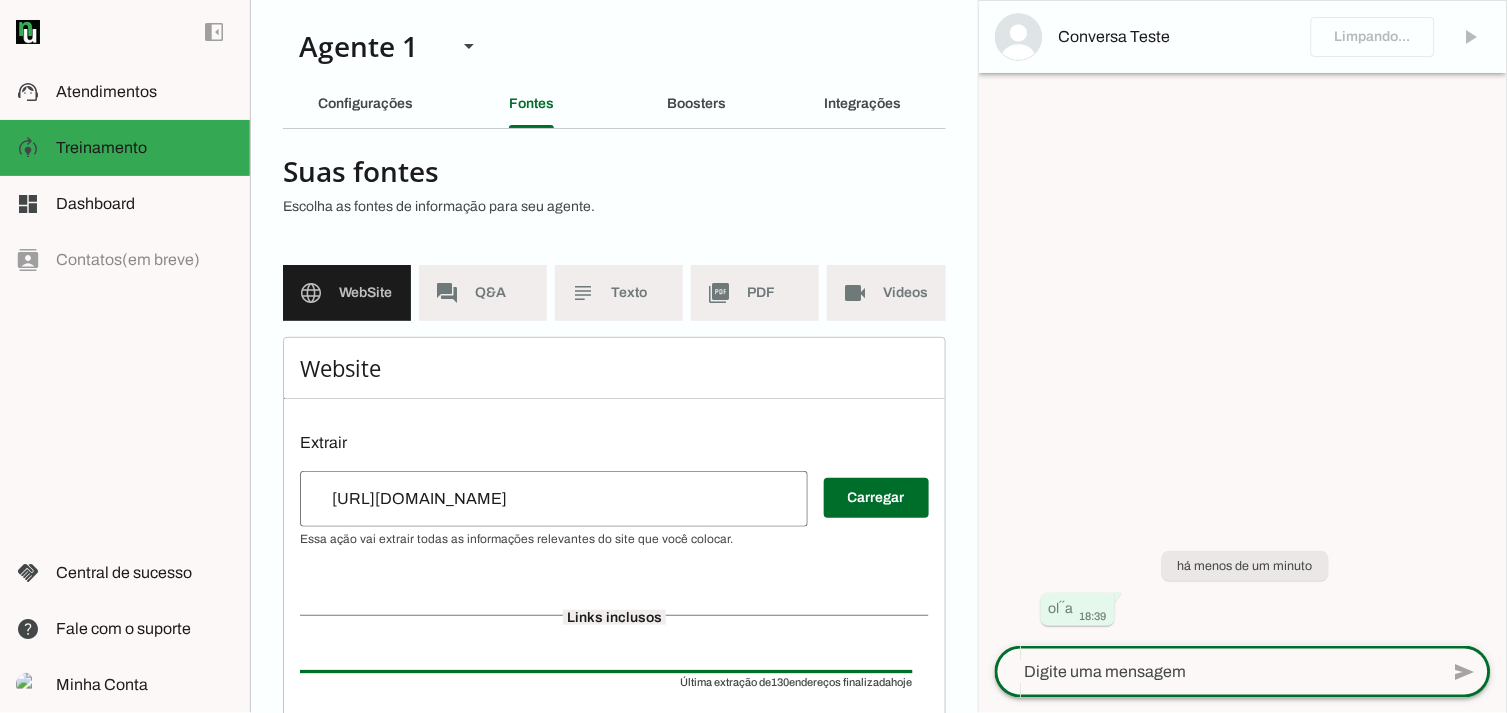 type 